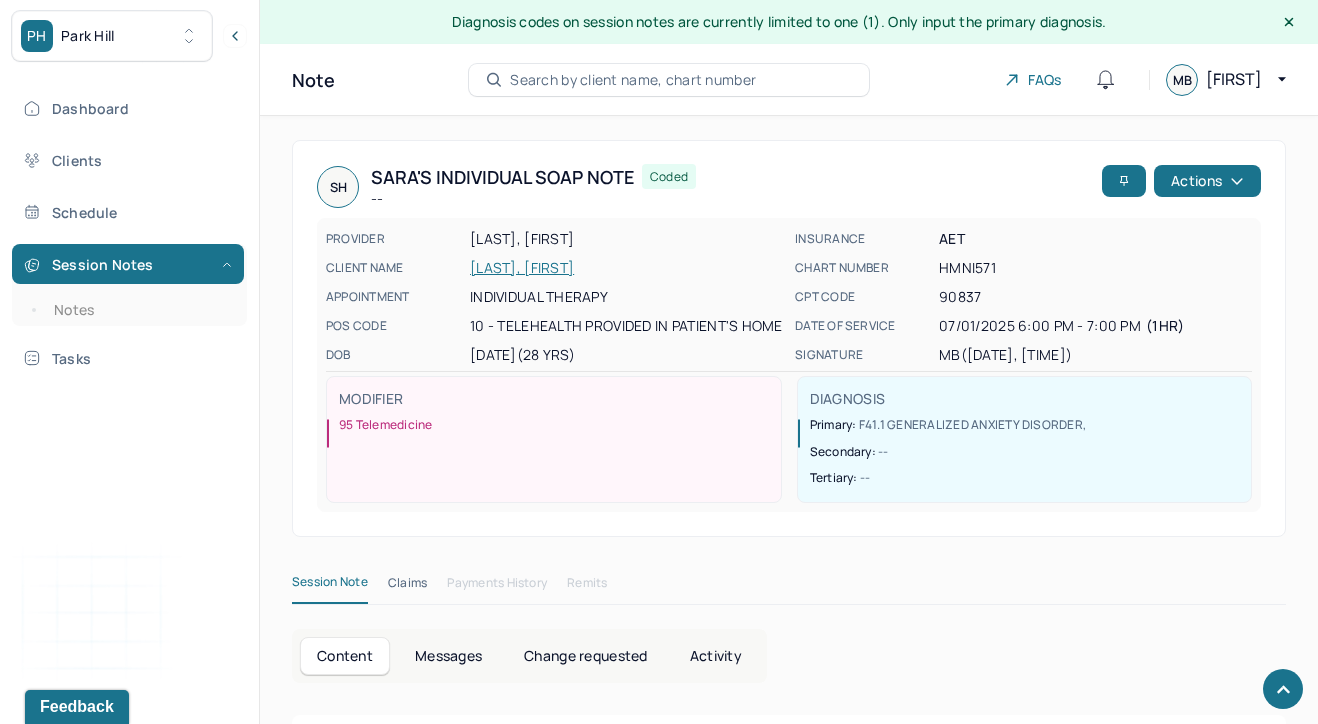 scroll, scrollTop: 2733, scrollLeft: 0, axis: vertical 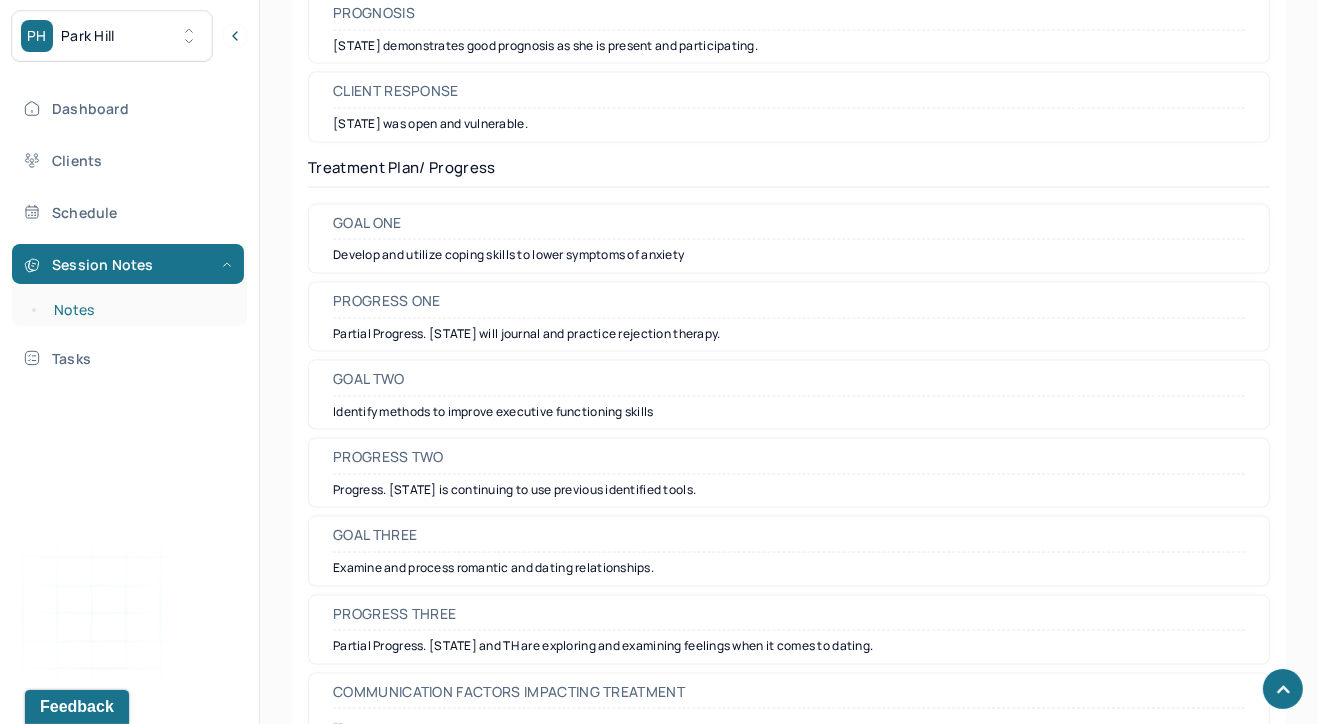 click on "Notes" at bounding box center [139, 310] 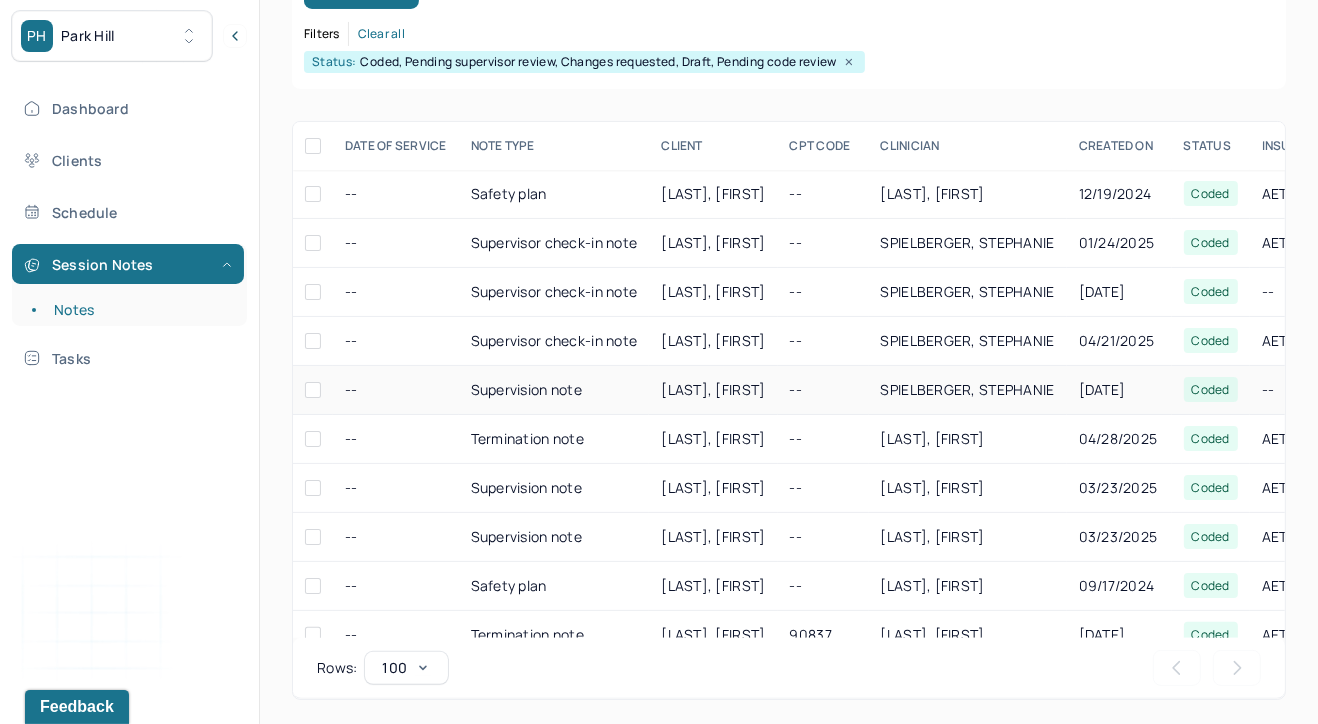 scroll, scrollTop: 0, scrollLeft: 0, axis: both 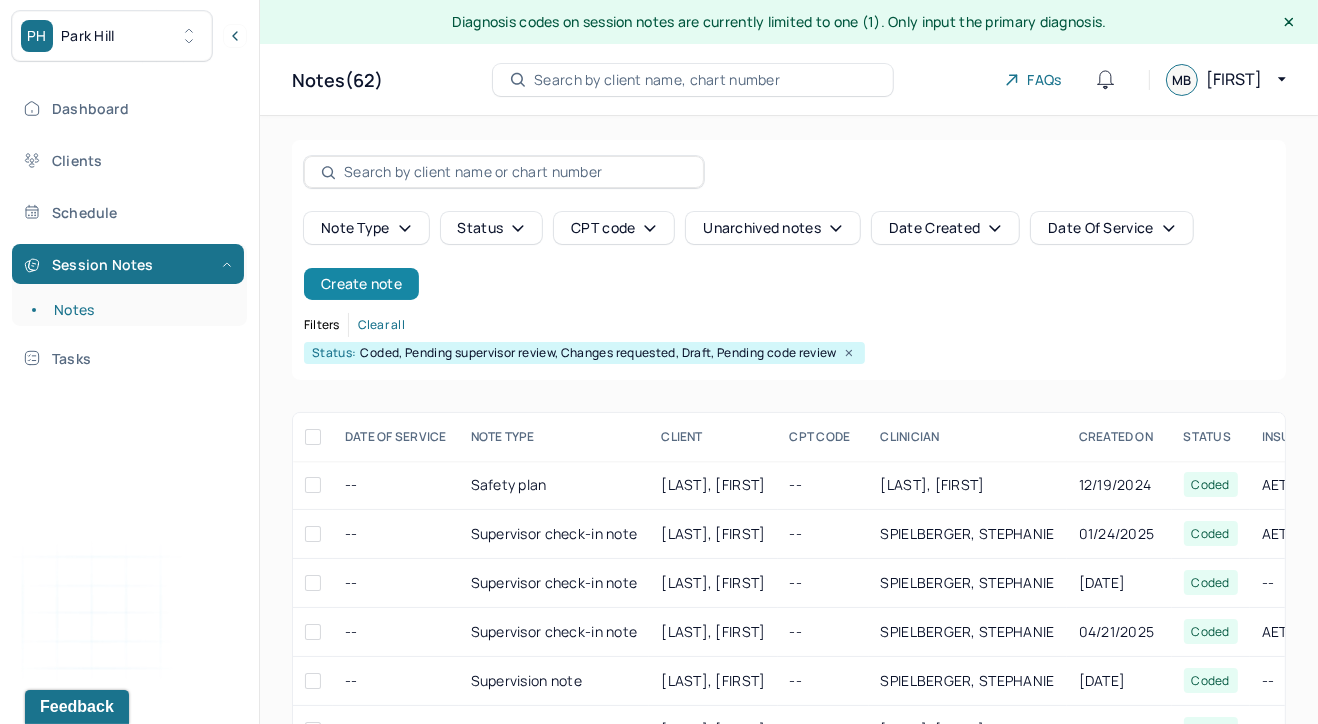 click on "Create note" at bounding box center [361, 284] 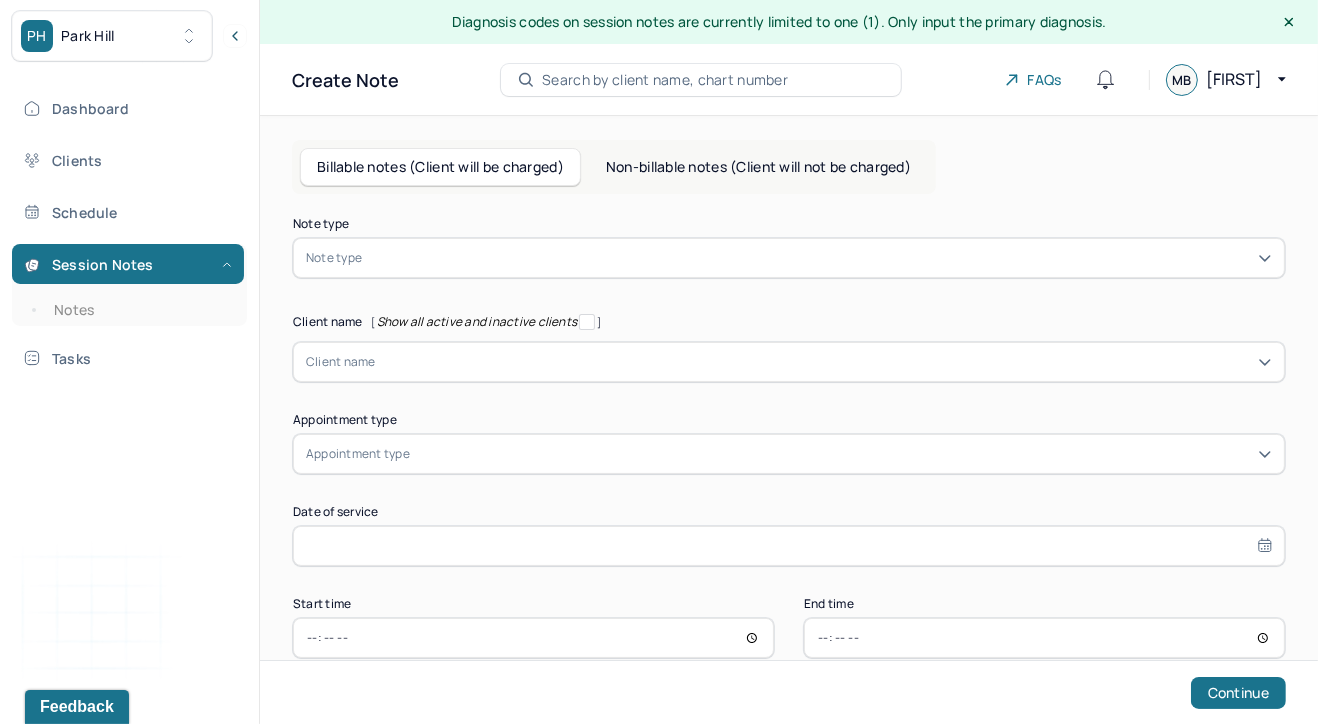 click 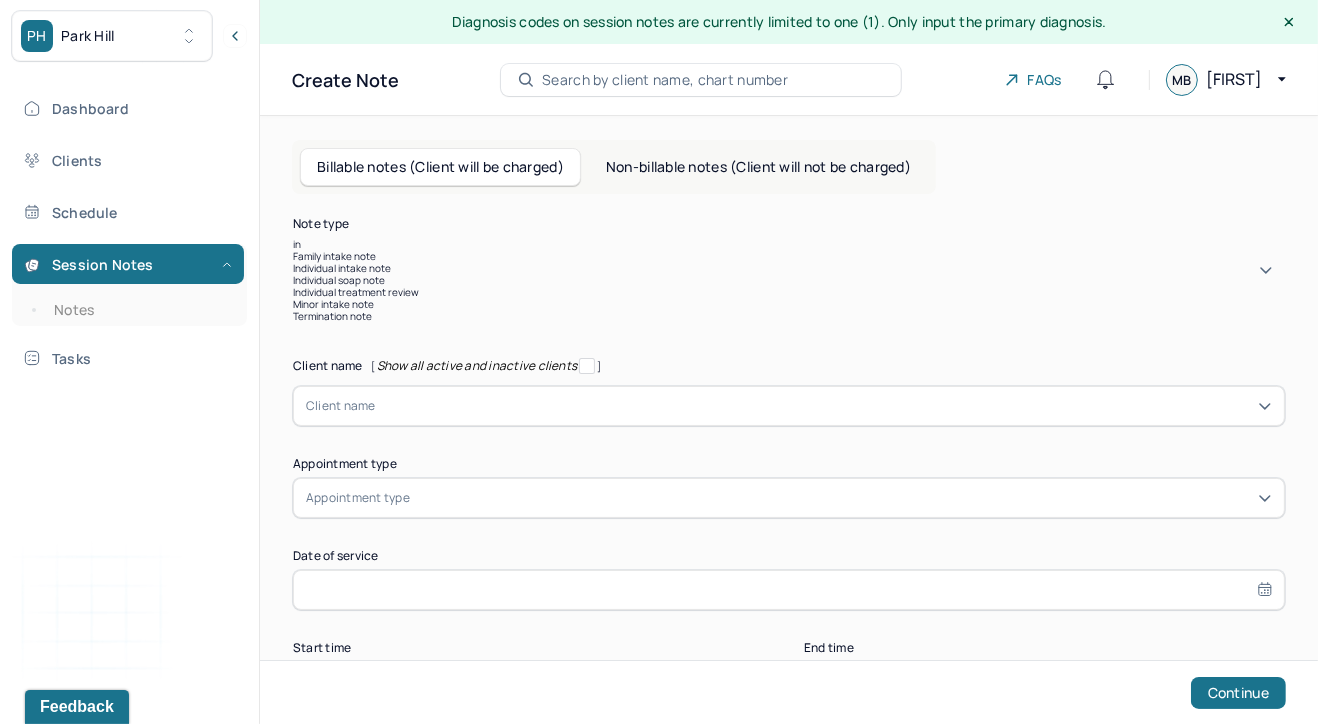 type on "ind" 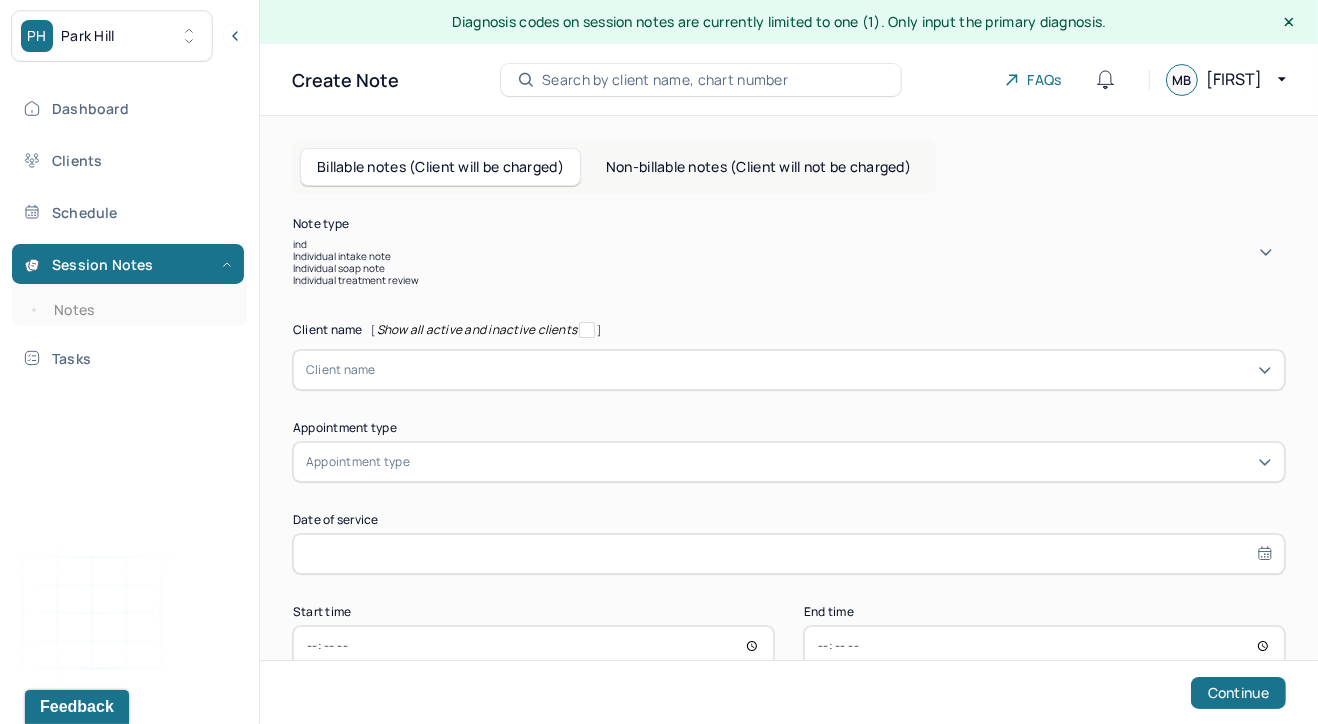 click on "Individual intake note Individual soap note Individual treatment review" at bounding box center [789, 268] 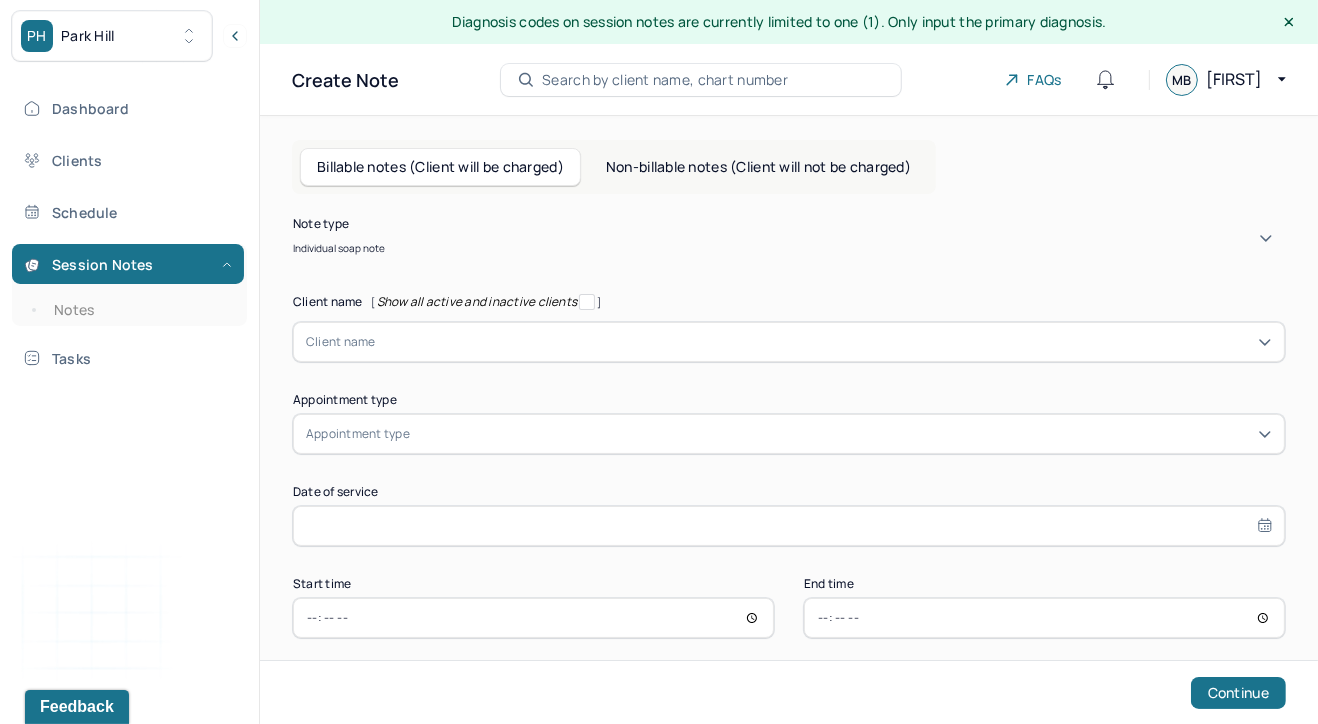 scroll, scrollTop: 40, scrollLeft: 0, axis: vertical 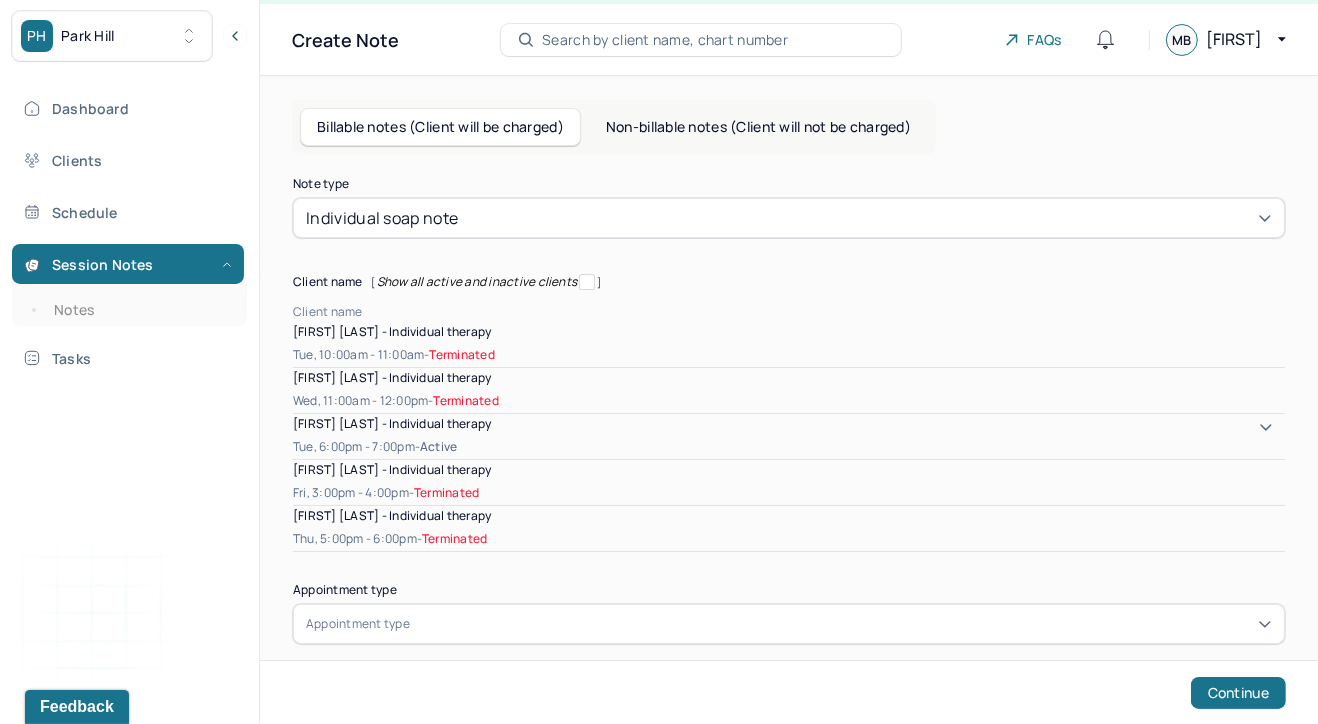 click at bounding box center (824, 312) 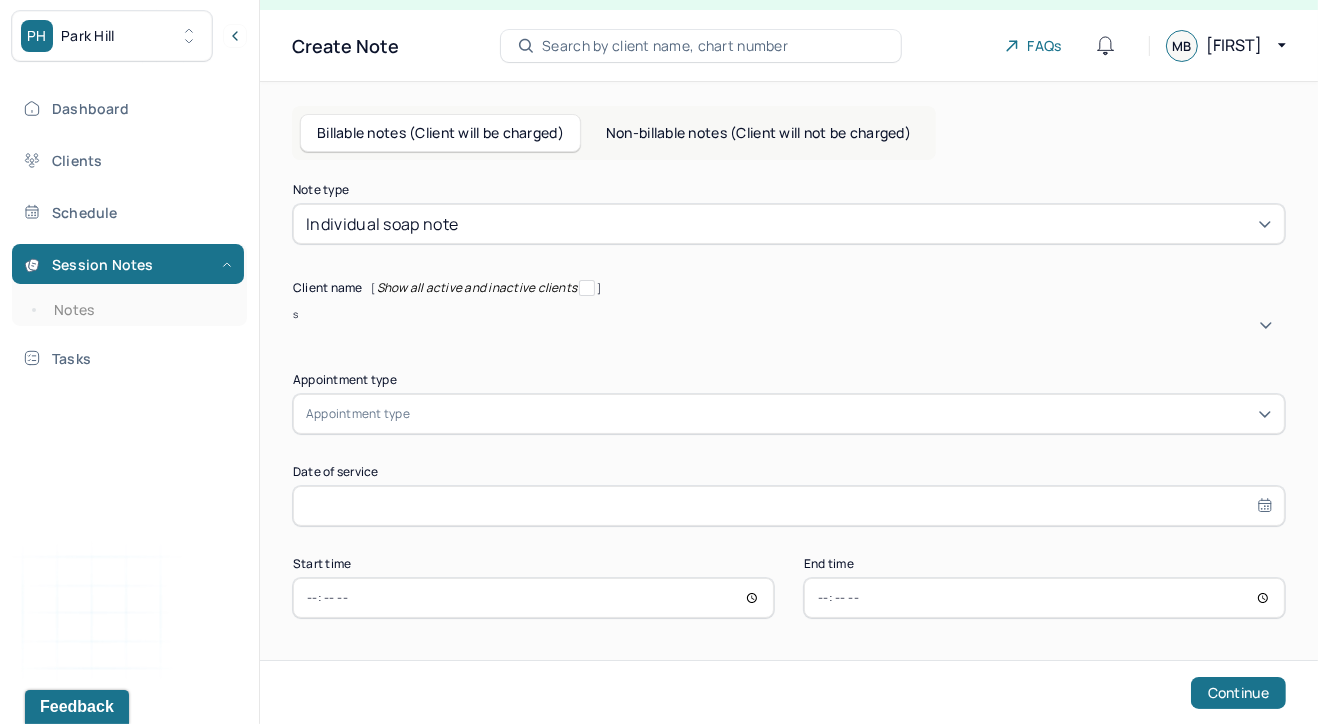type on "sa" 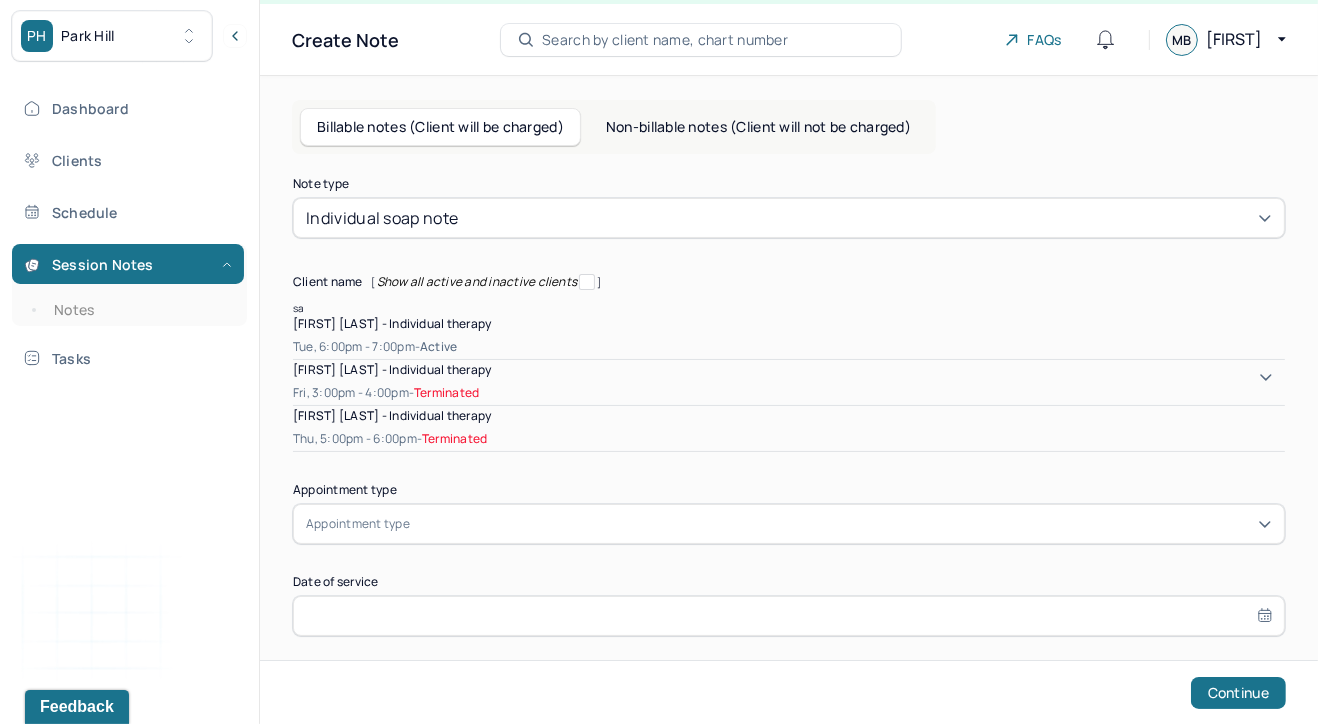click on "Tue, 6:00pm - 7:00pm  -  active" at bounding box center [789, 347] 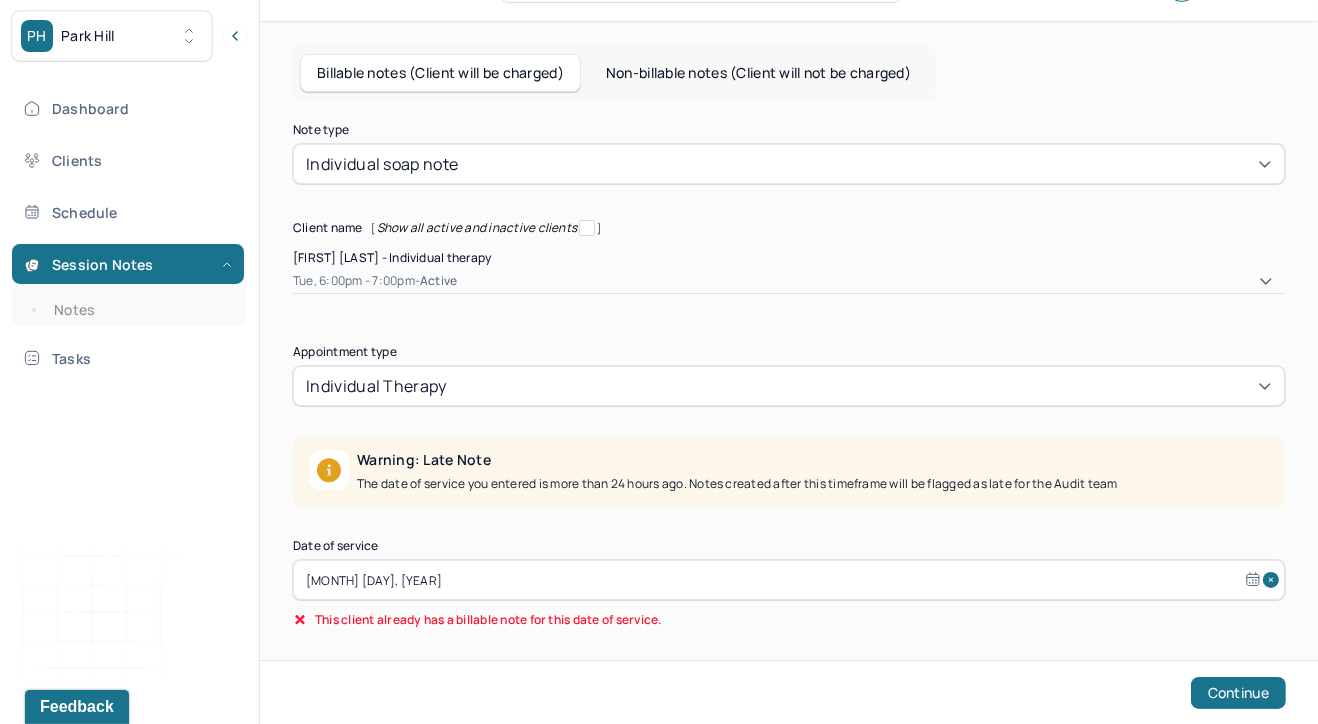 scroll, scrollTop: 180, scrollLeft: 0, axis: vertical 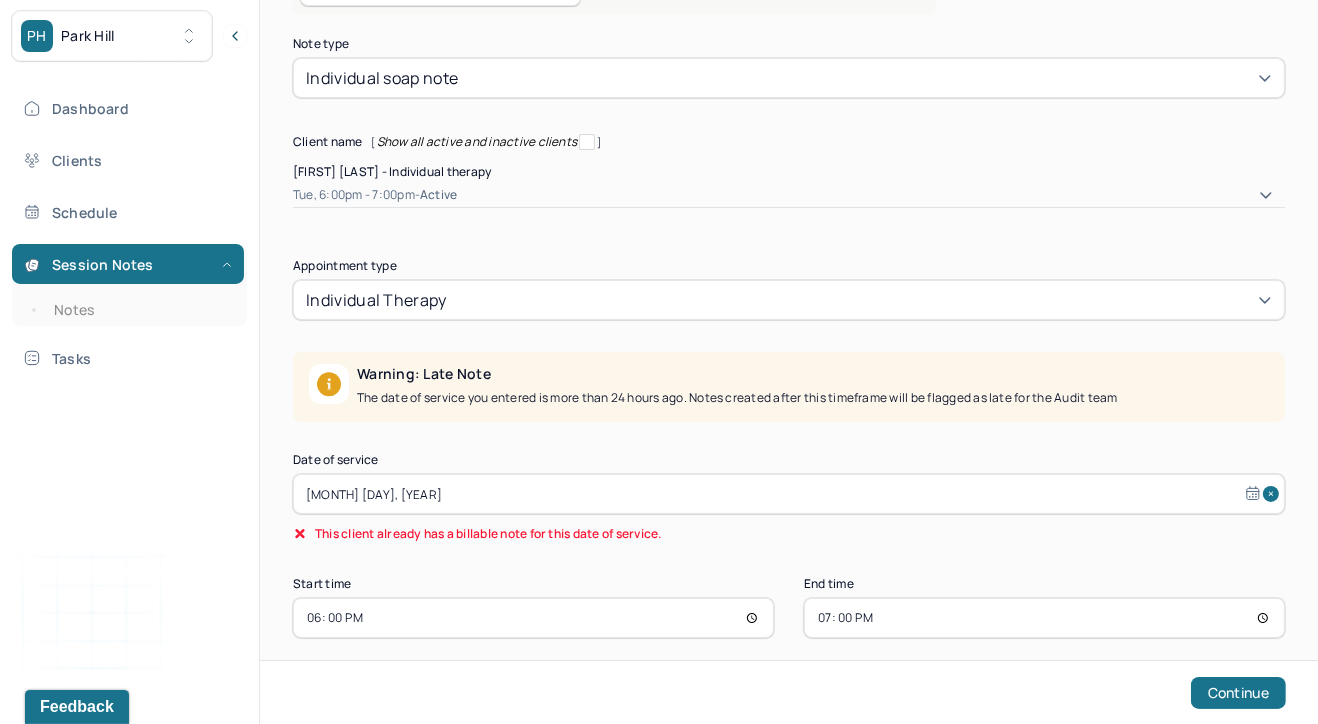 select on "6" 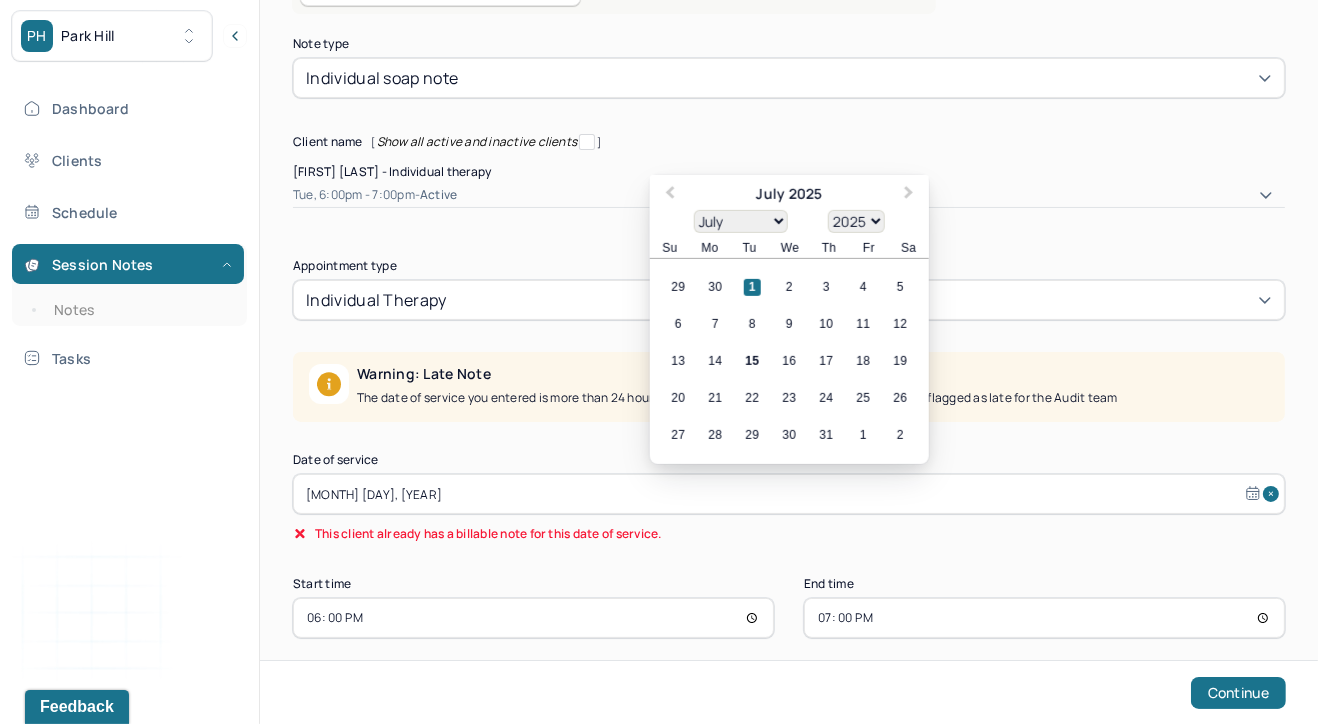 click on "[MONTH] [DAY], [YEAR]" at bounding box center [789, 494] 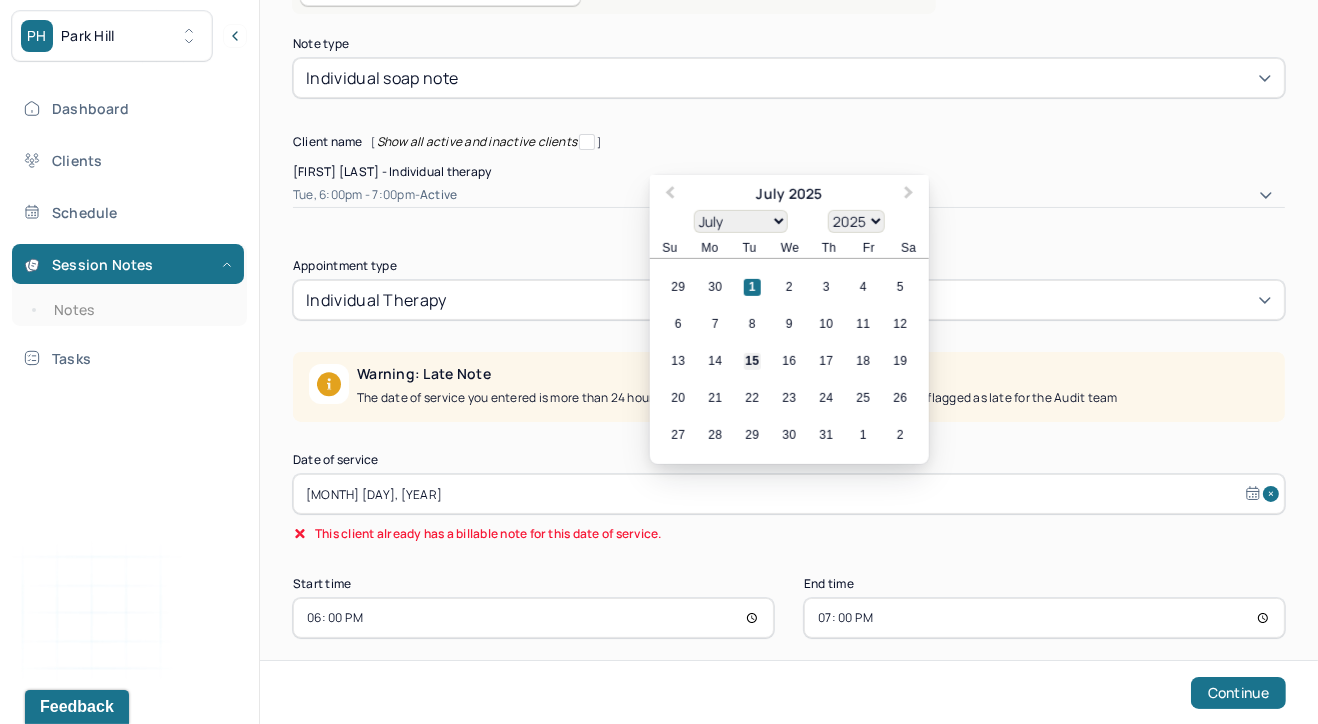 click on "15" at bounding box center [752, 361] 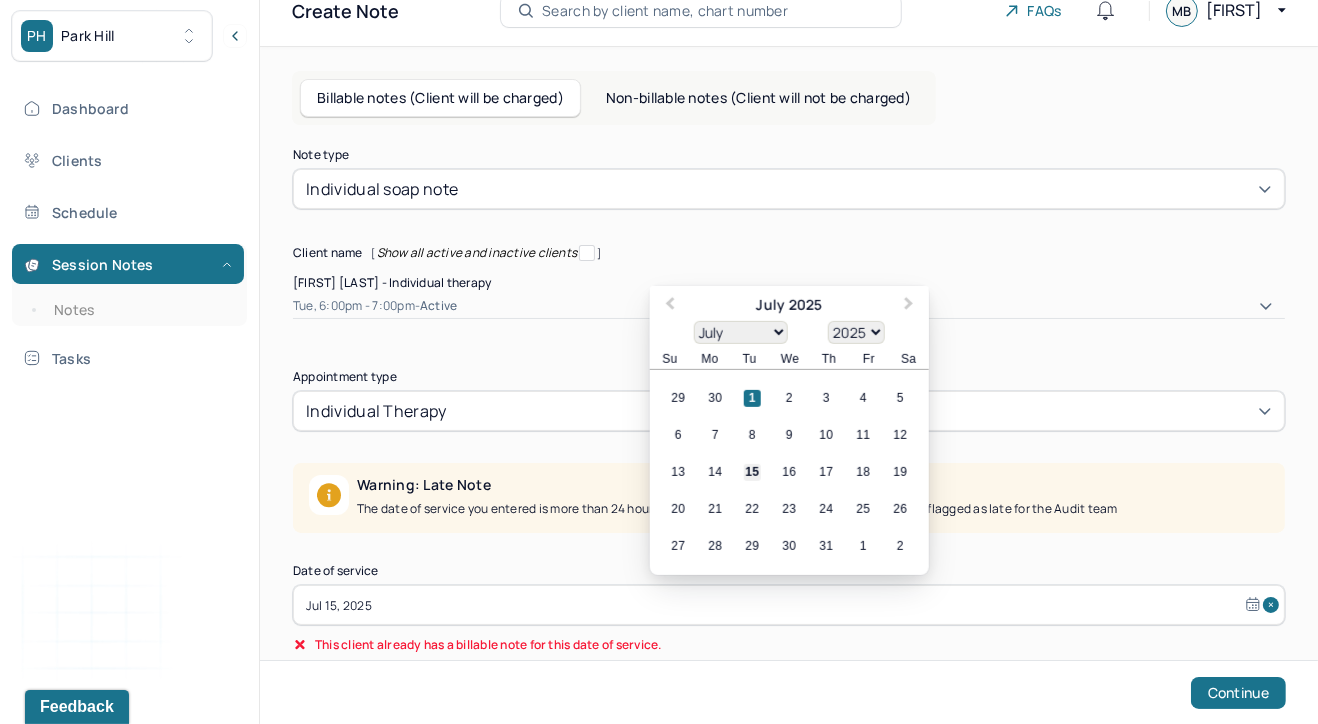 scroll, scrollTop: 46, scrollLeft: 0, axis: vertical 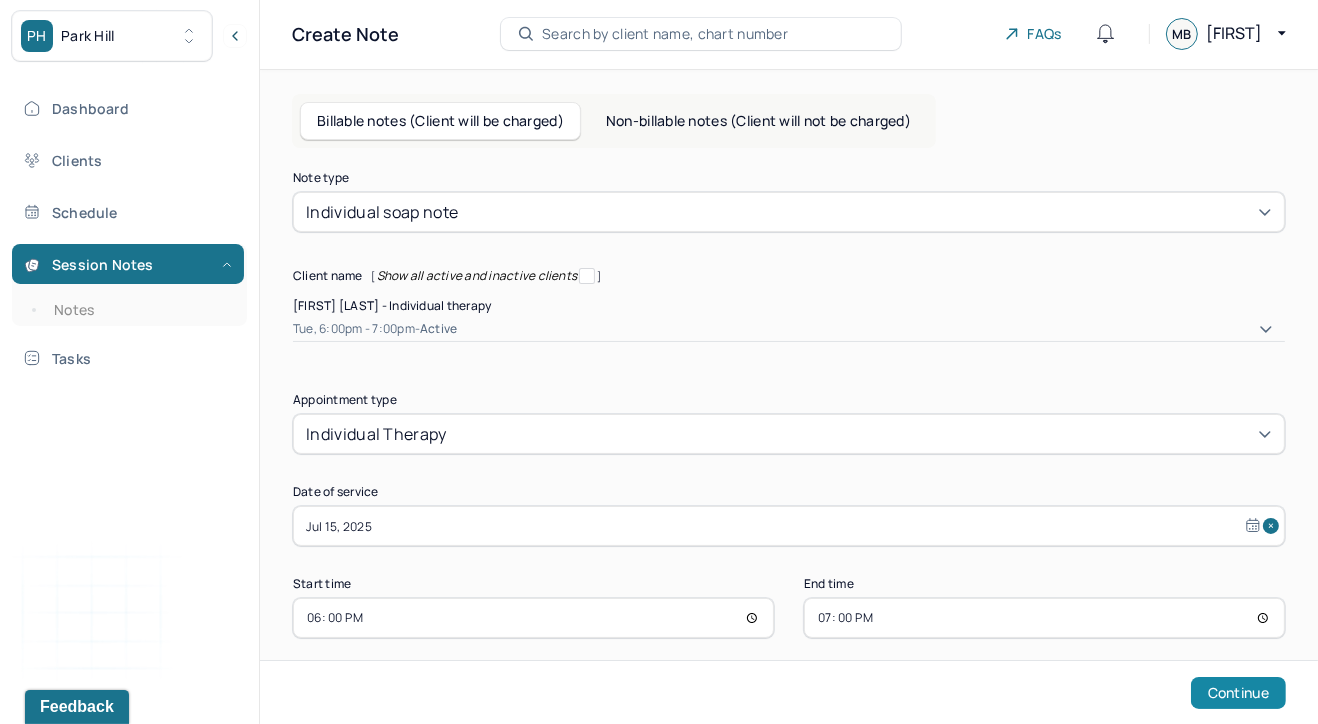 click on "Continue" at bounding box center [1238, 693] 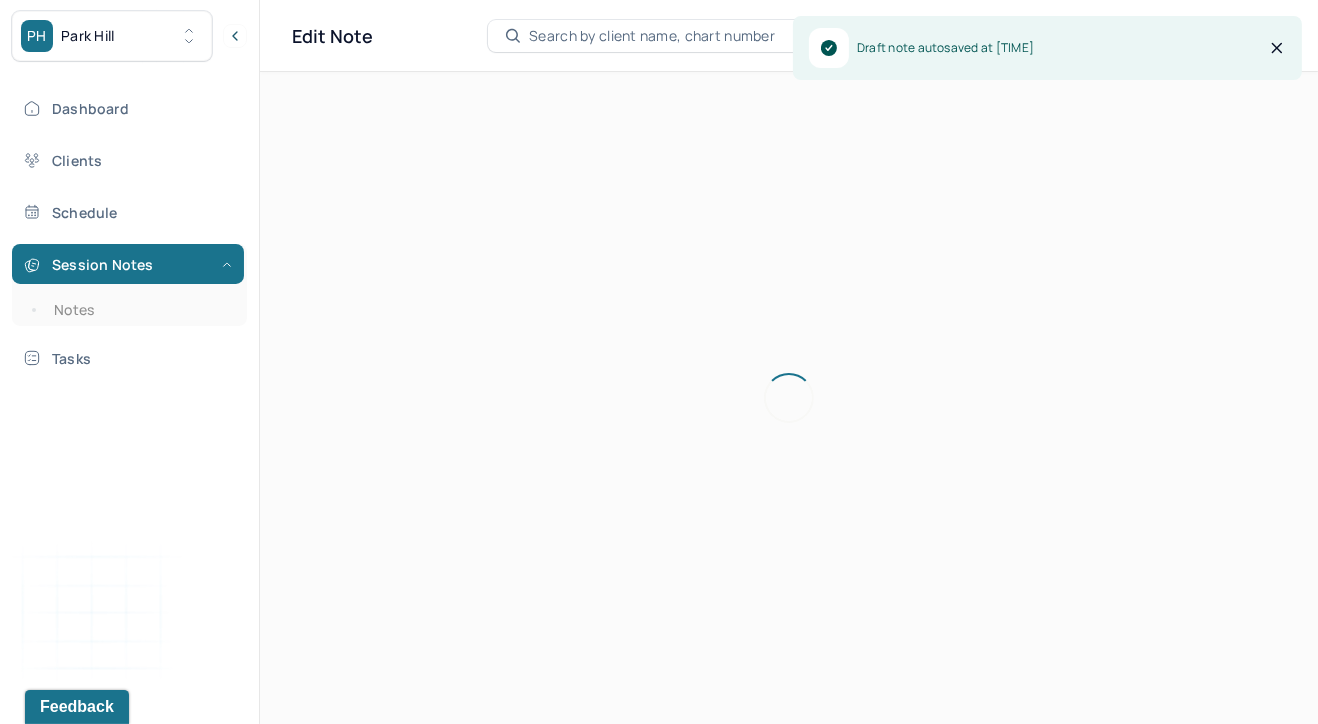 scroll, scrollTop: 35, scrollLeft: 0, axis: vertical 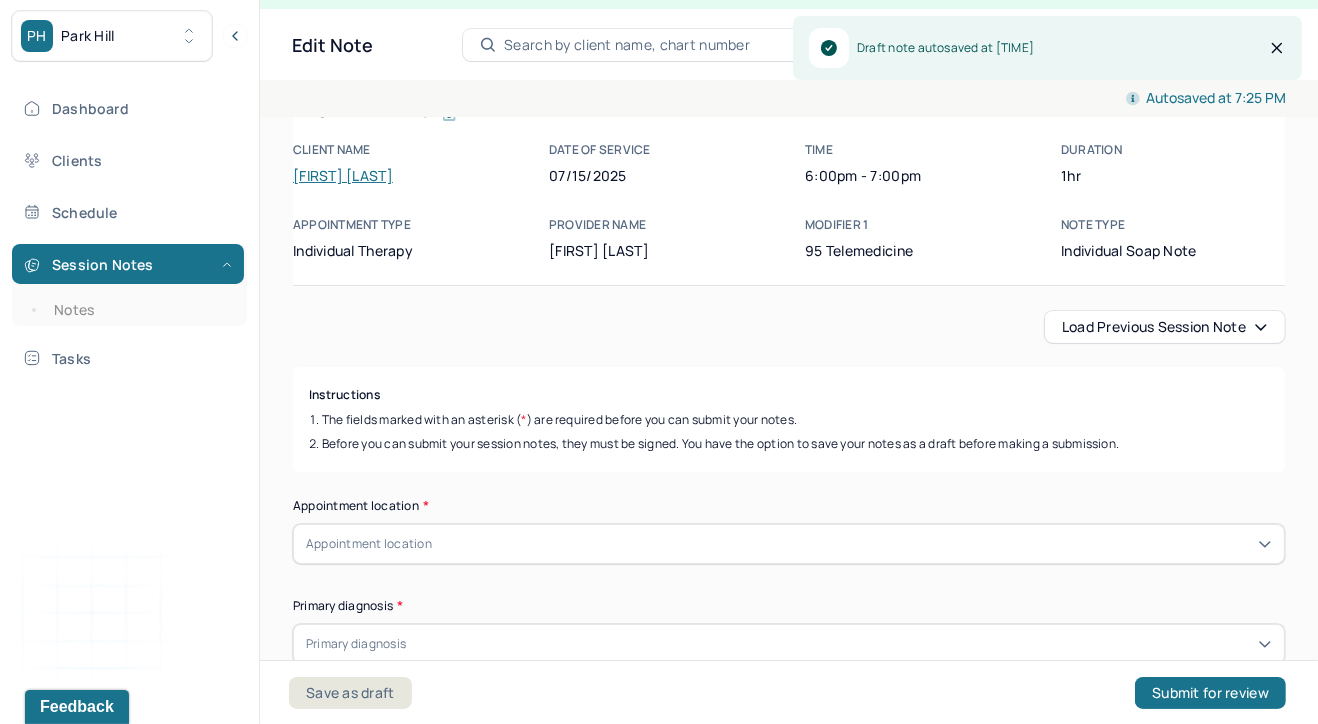 click on "Load previous session note" at bounding box center (1165, 327) 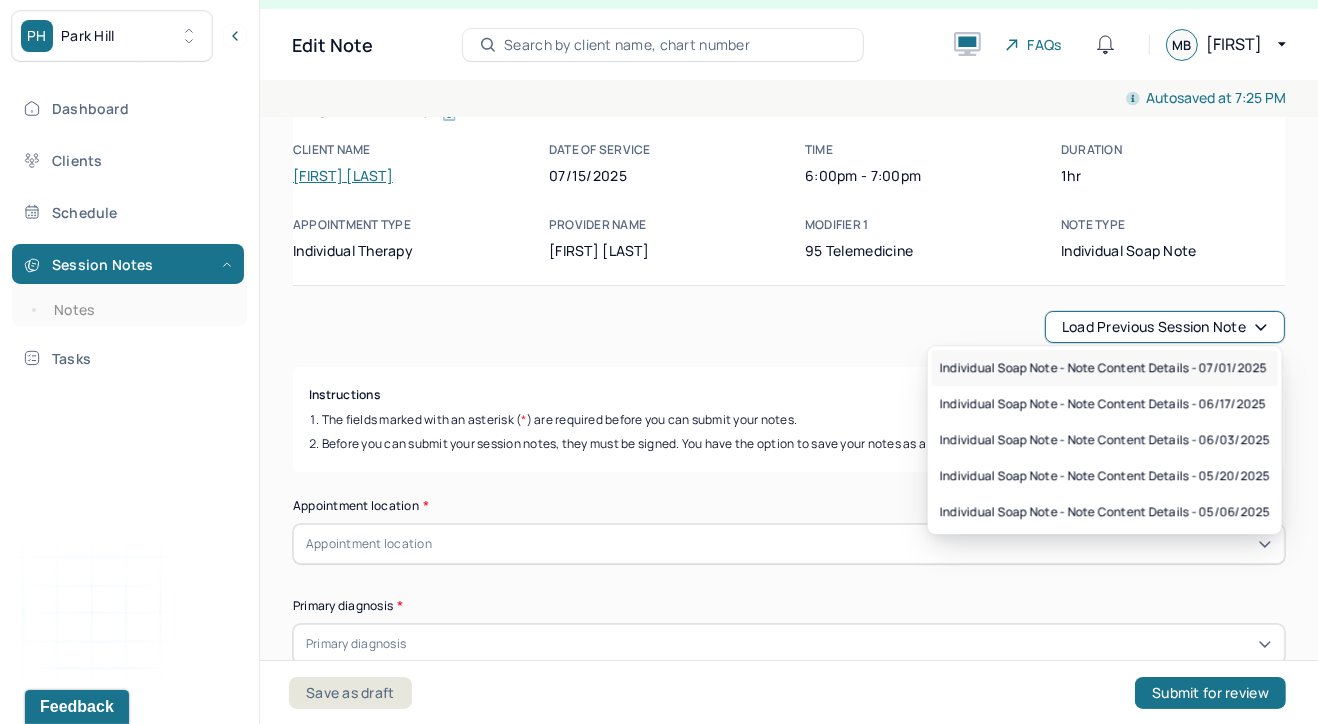 click on "Individual soap note   - Note content Details -   07/01/2025" at bounding box center (1103, 368) 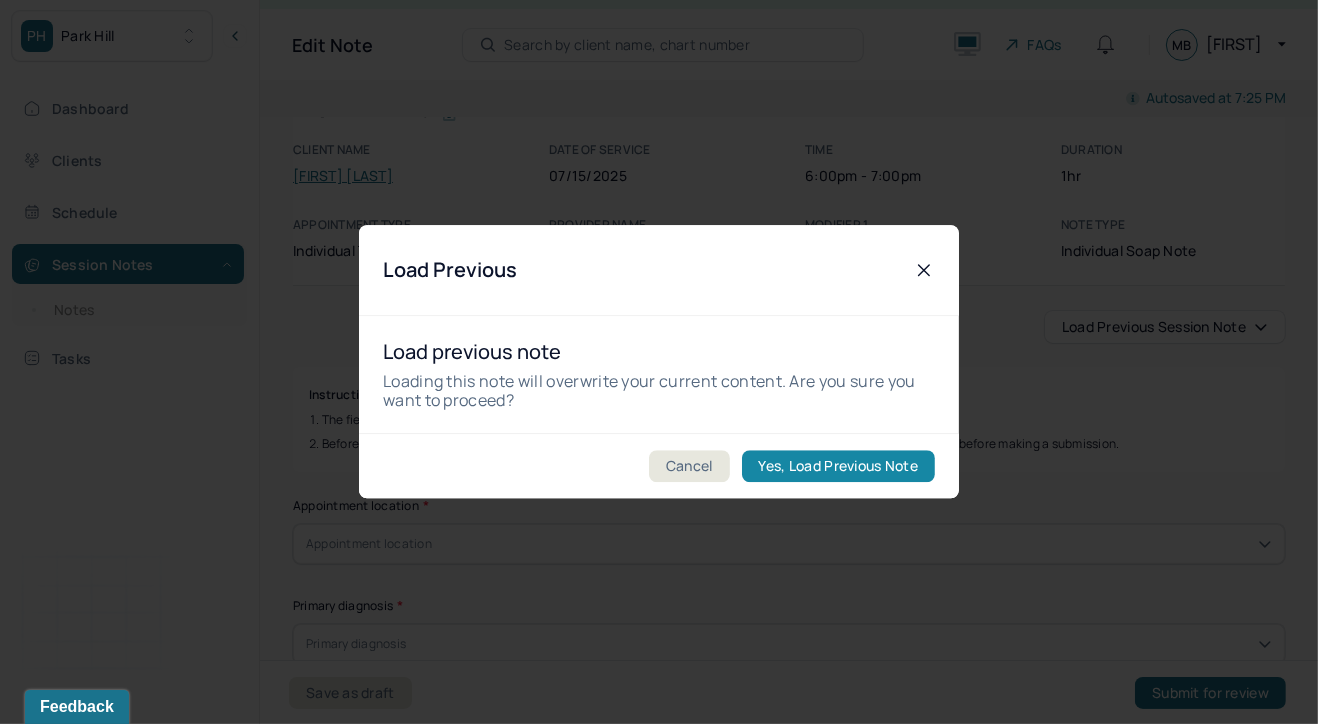 click on "Yes, Load Previous Note" at bounding box center [838, 467] 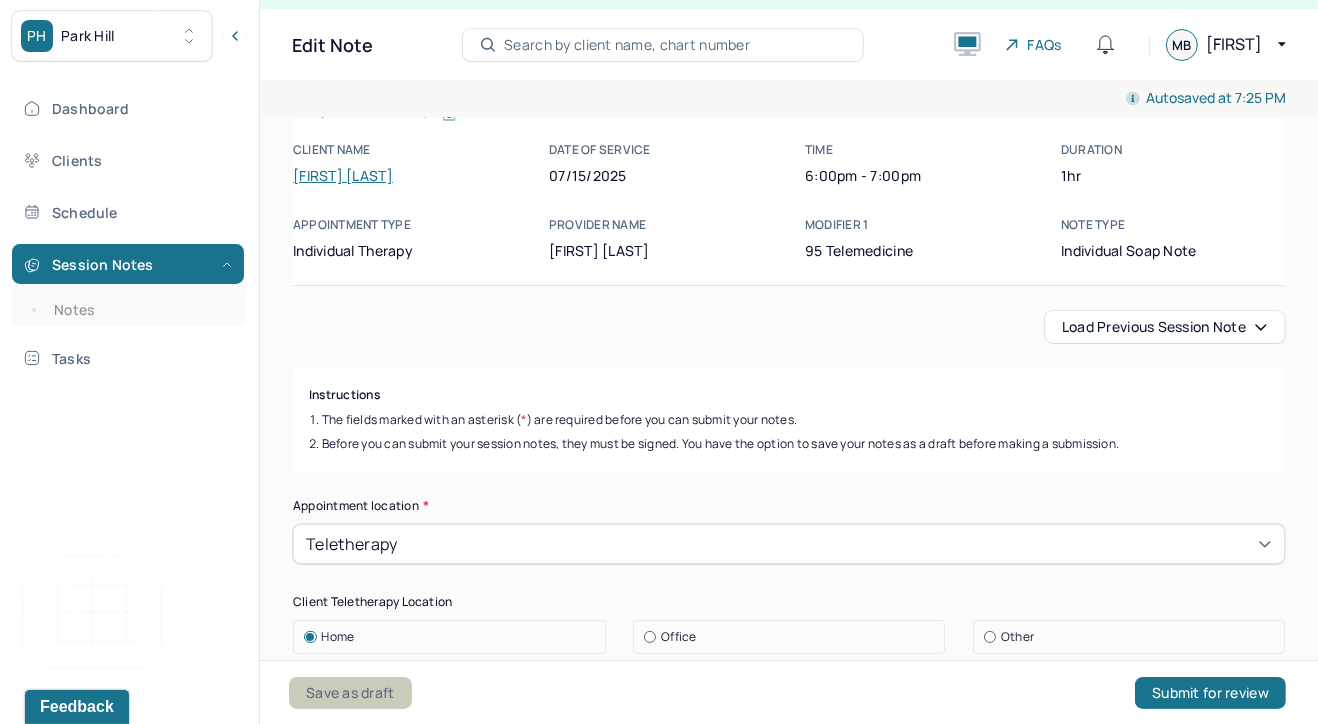 click on "Save as draft" at bounding box center (350, 693) 